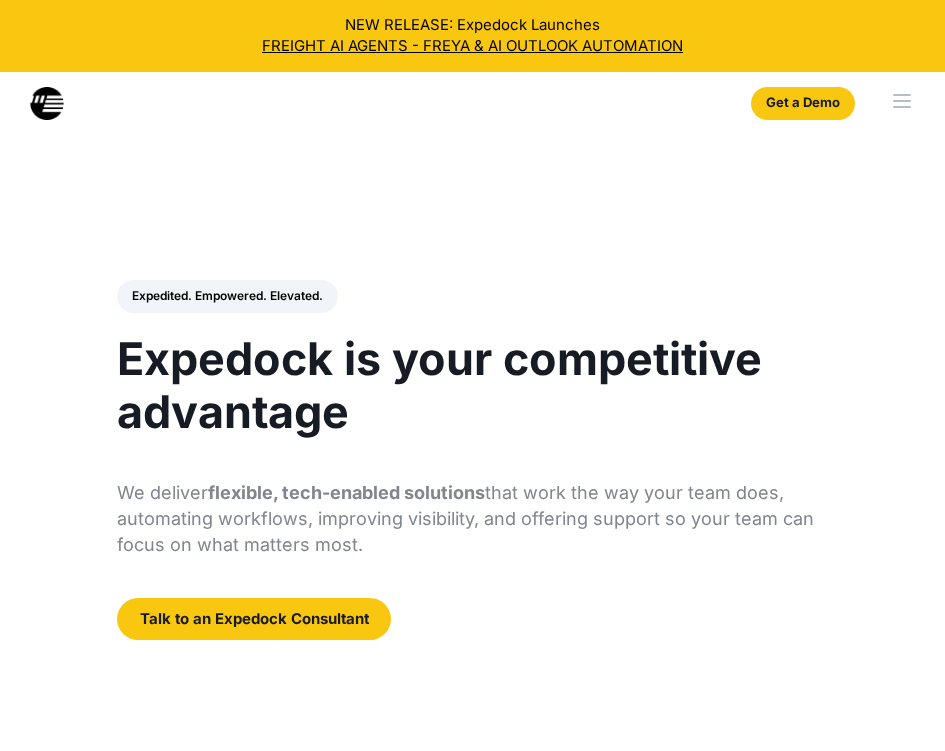 select 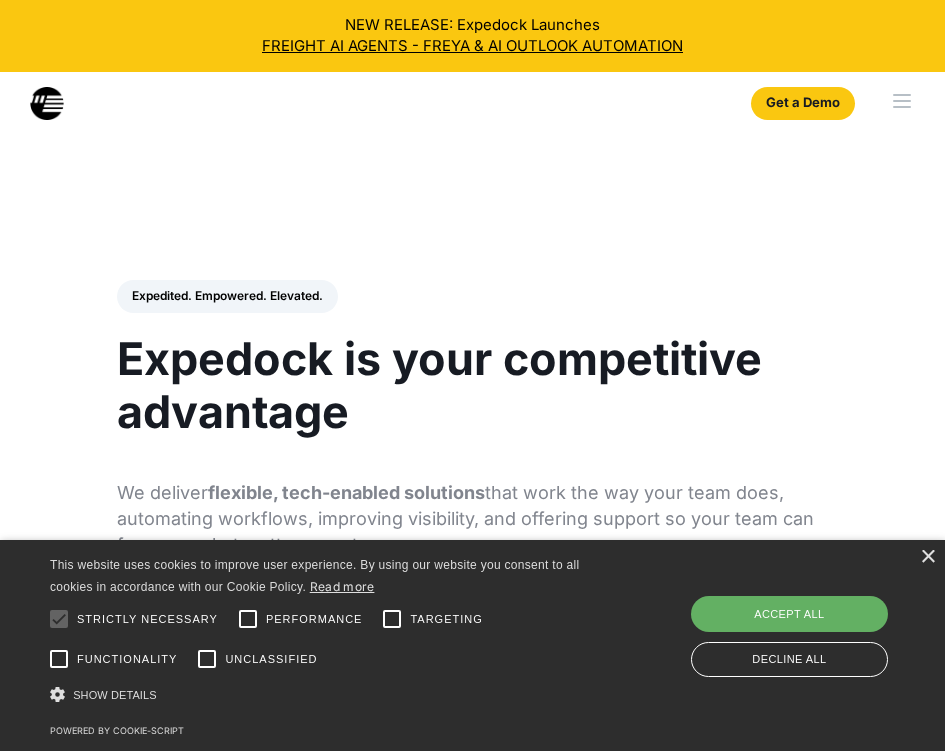 click on "Accept all" at bounding box center [789, 614] 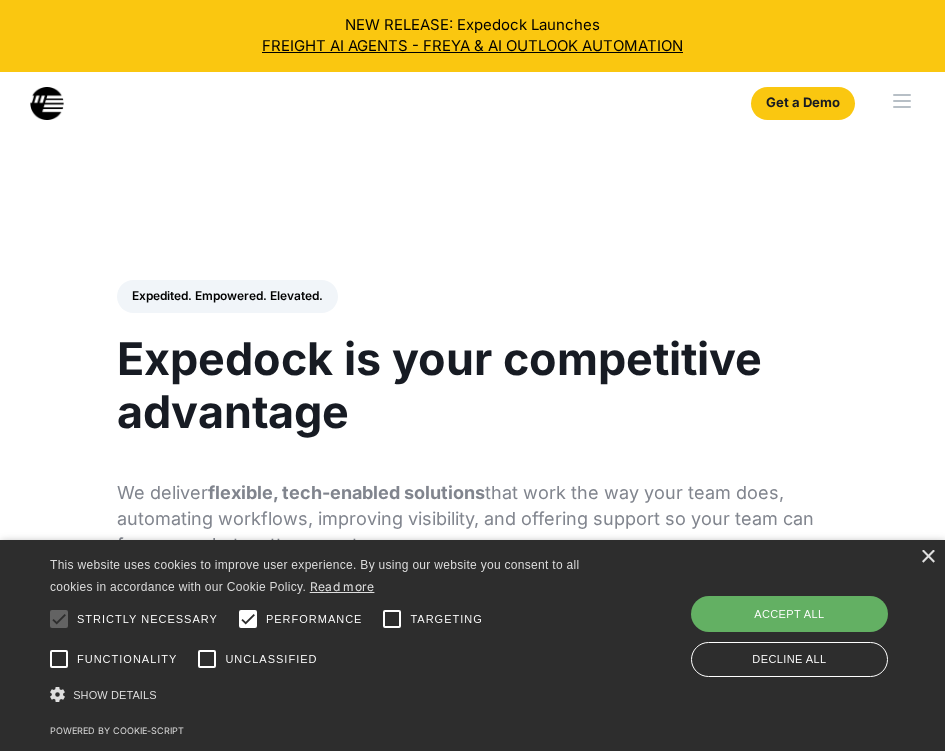 checkbox on "true" 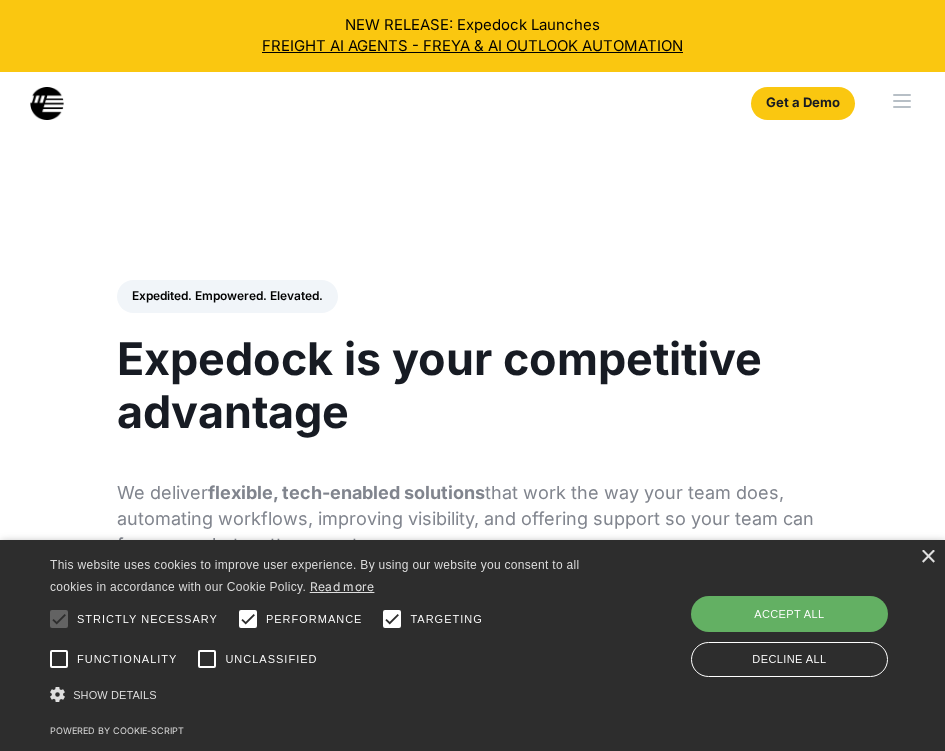 checkbox on "true" 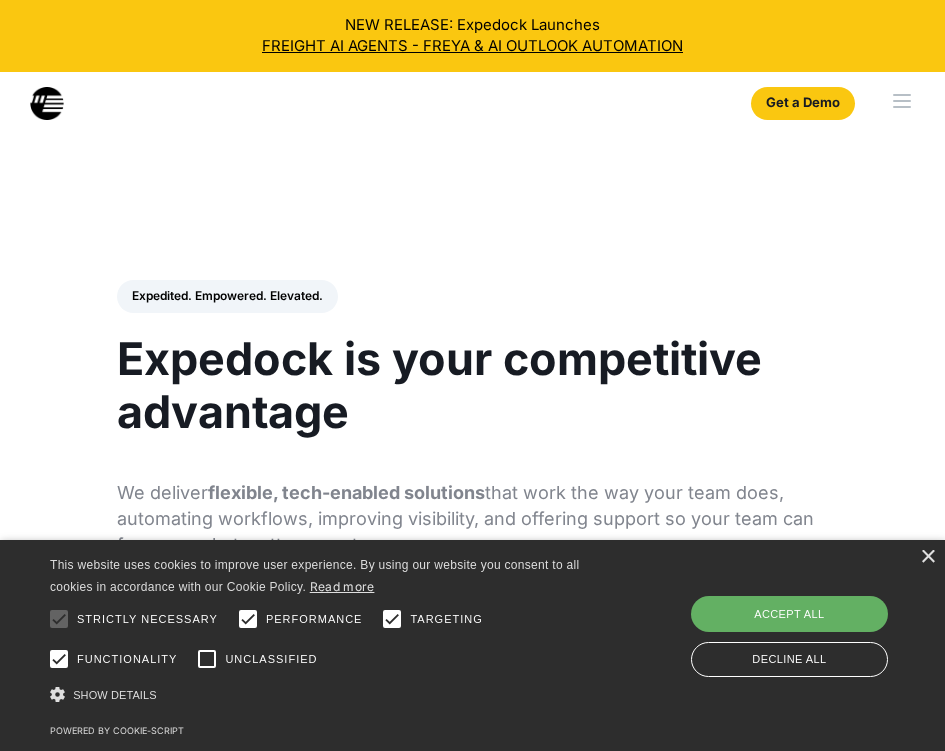 checkbox on "true" 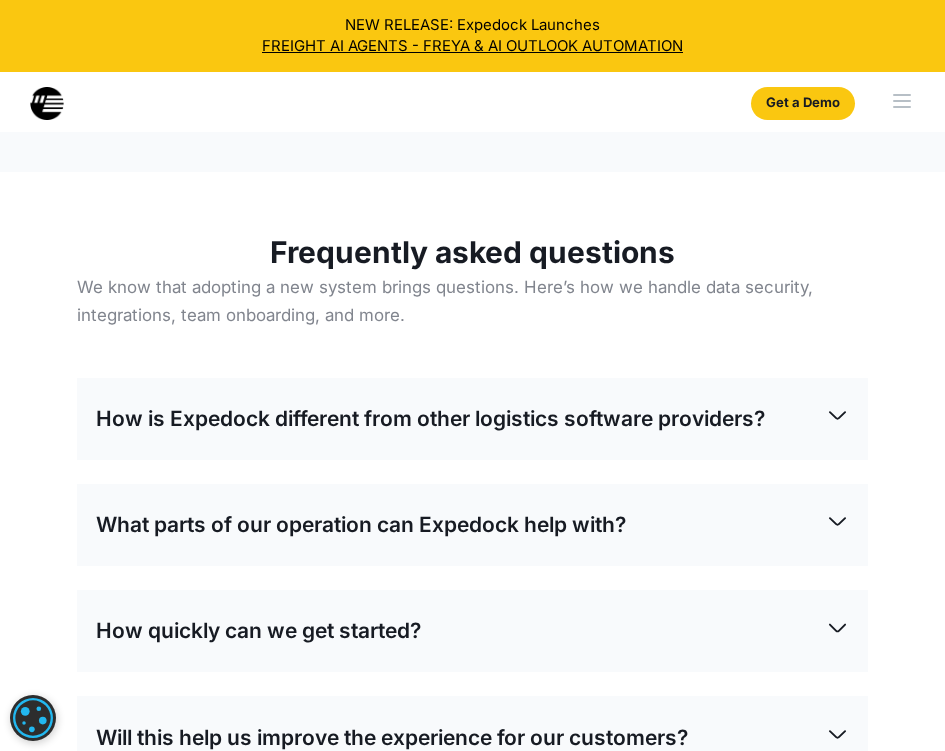 scroll, scrollTop: 7100, scrollLeft: 0, axis: vertical 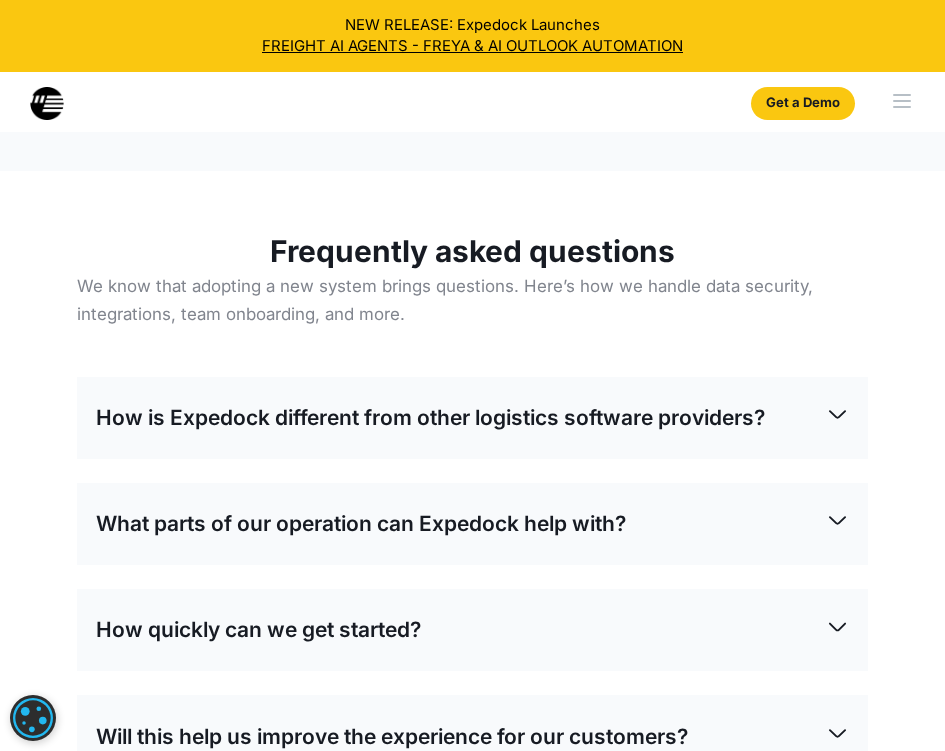 click on "How is Expedock different from other logistics software providers?" at bounding box center (472, 418) 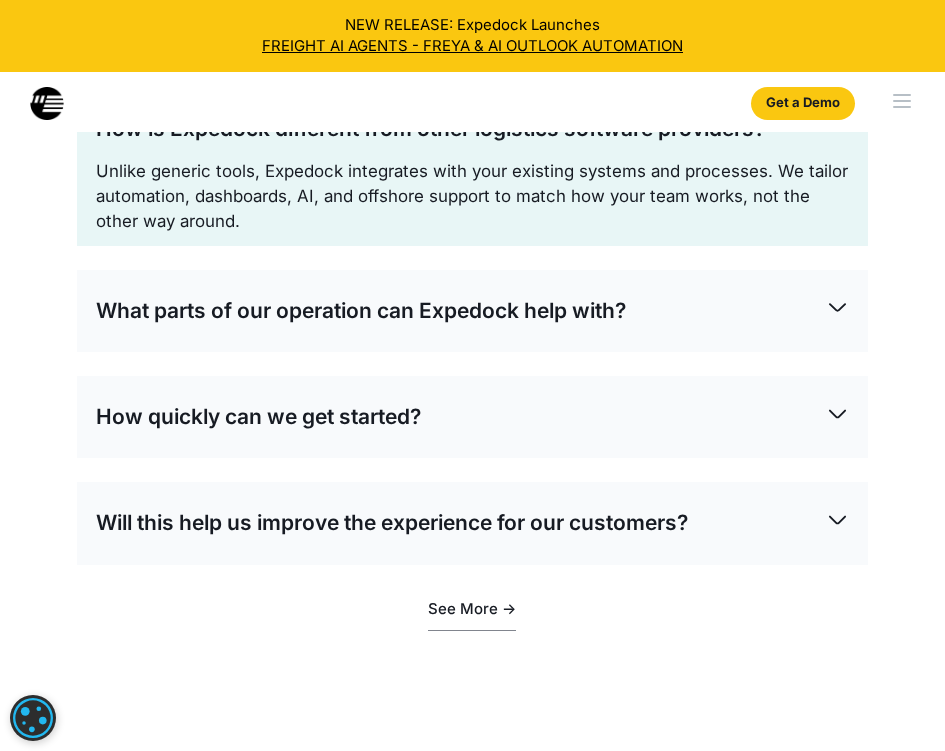 click on "What parts of our operation can Expedock help with? We support a range of critical workflows including: Document automation Shipment and customer visibility Custom reporting and dashboards Offshore operations support ‍ Each solution is designed to reduce manual work, improve accuracy, and enhance the customer experience." at bounding box center [472, 311] 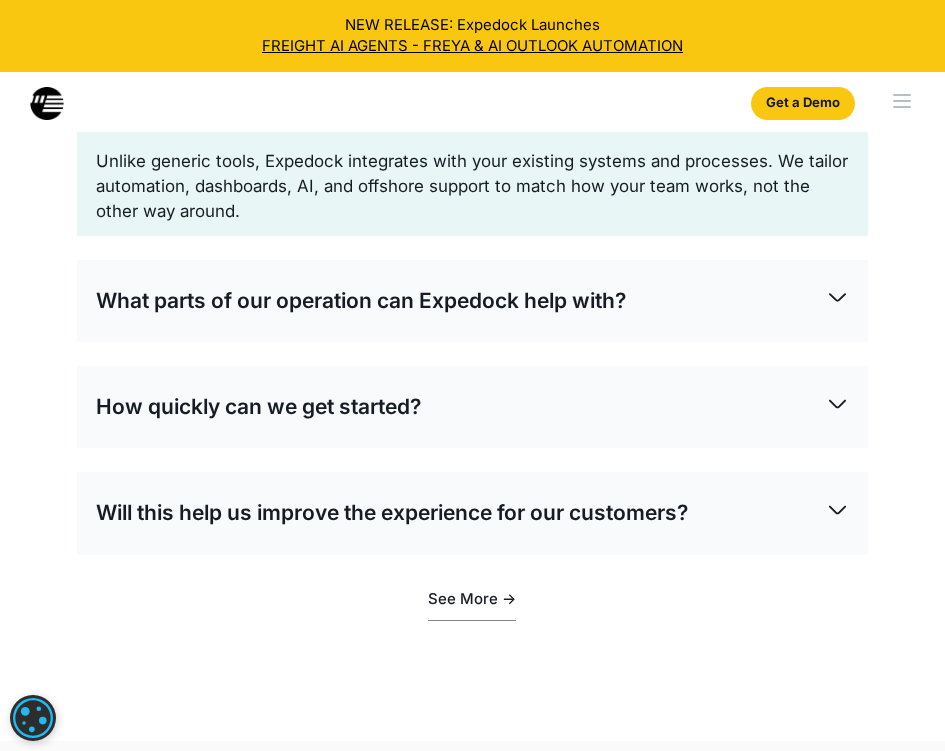 scroll, scrollTop: 7400, scrollLeft: 0, axis: vertical 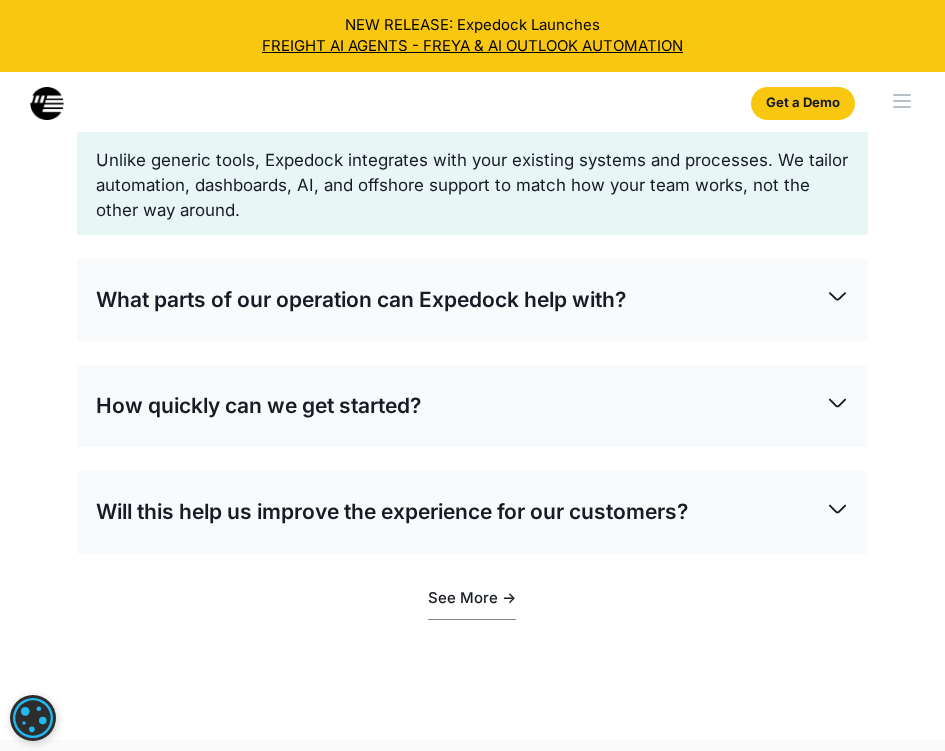 click on "What parts of our operation can Expedock help with?" at bounding box center [472, 300] 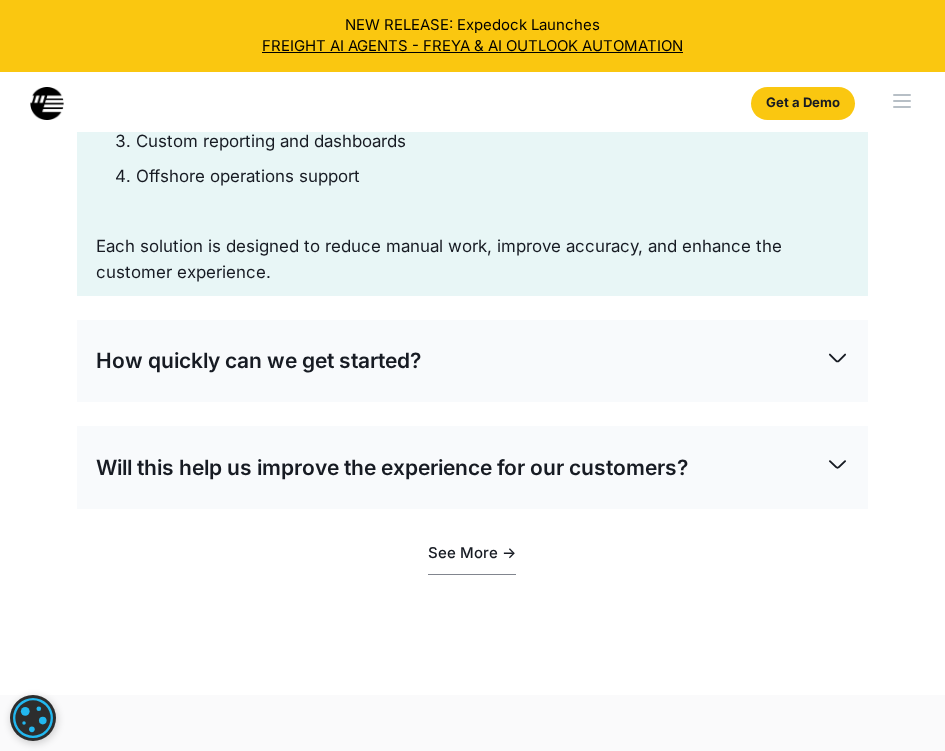 click on "How quickly can we get started?" at bounding box center [472, 361] 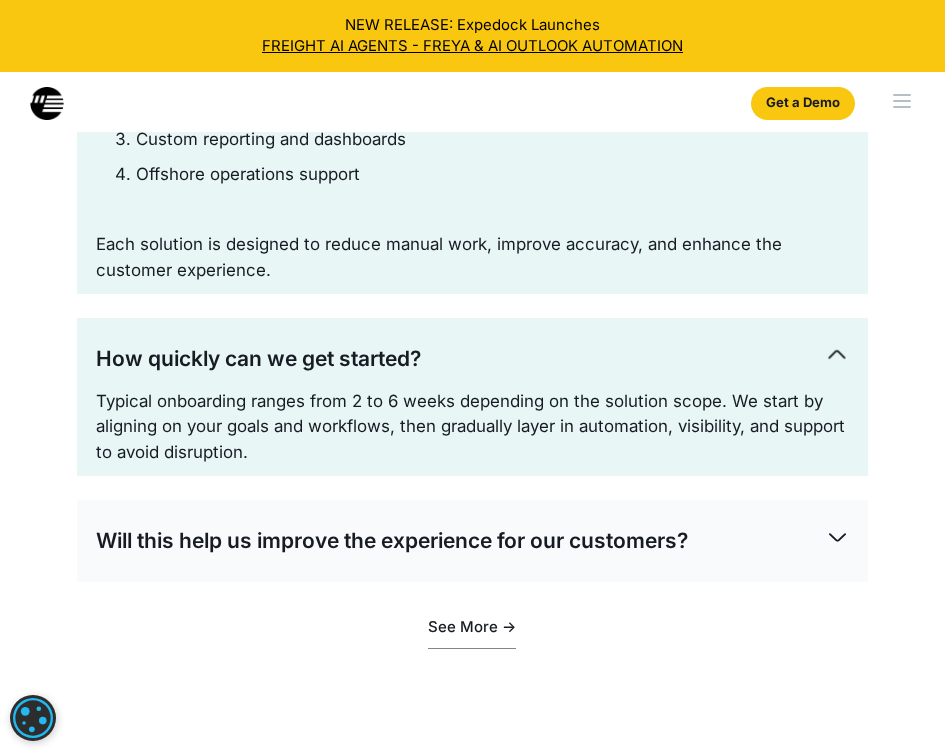 scroll, scrollTop: 7700, scrollLeft: 0, axis: vertical 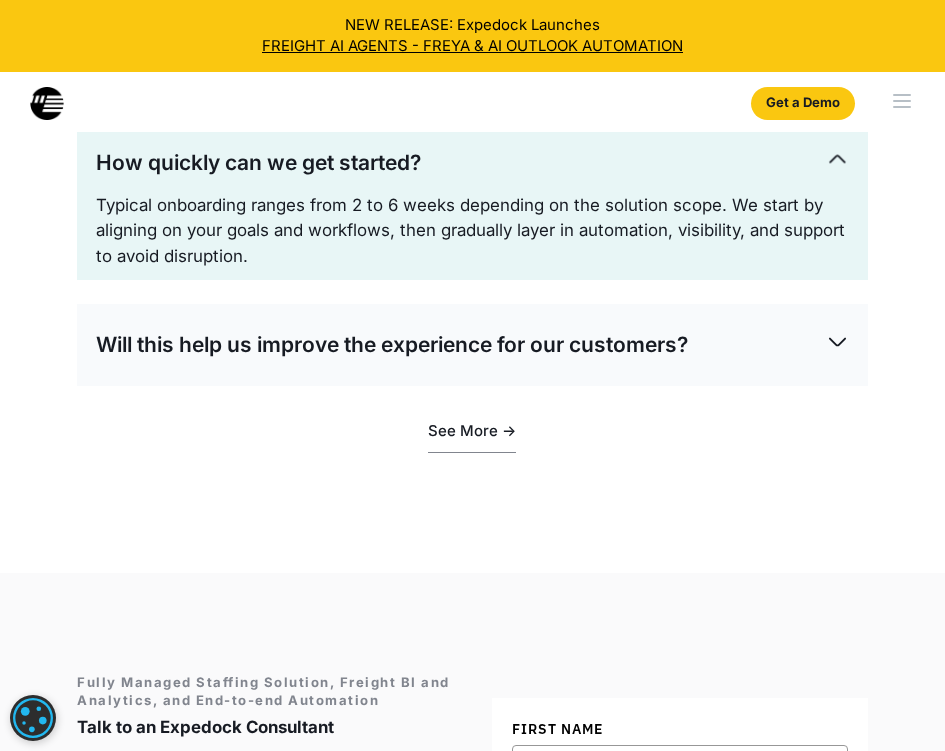 click on "Will this help us improve the experience for our customers?" at bounding box center [472, 345] 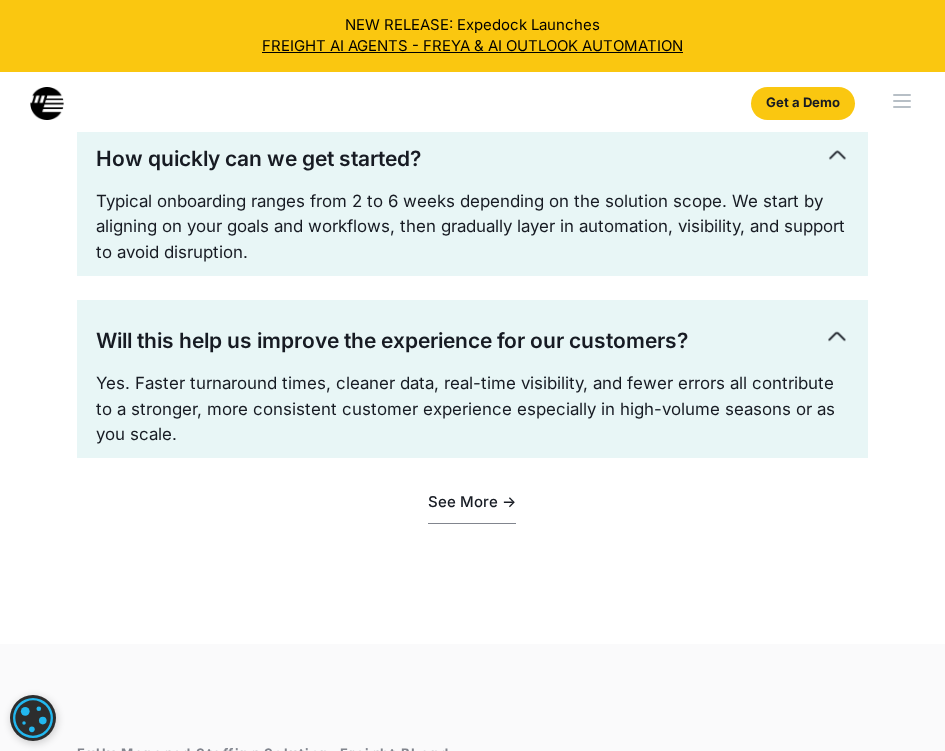 scroll, scrollTop: 7900, scrollLeft: 0, axis: vertical 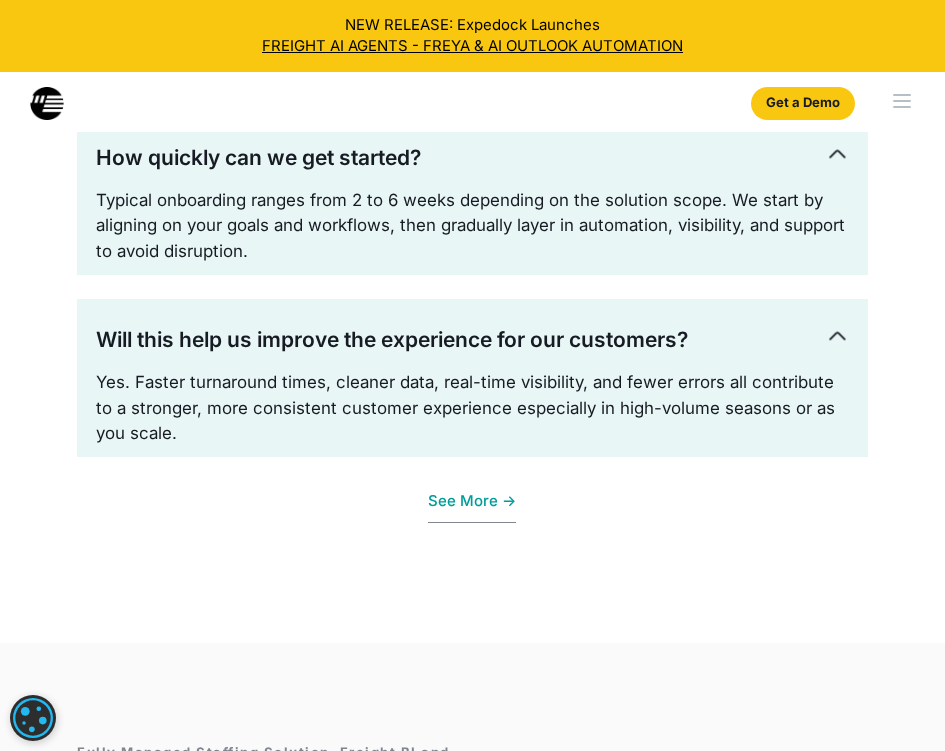 click on "See More ->" at bounding box center [472, 502] 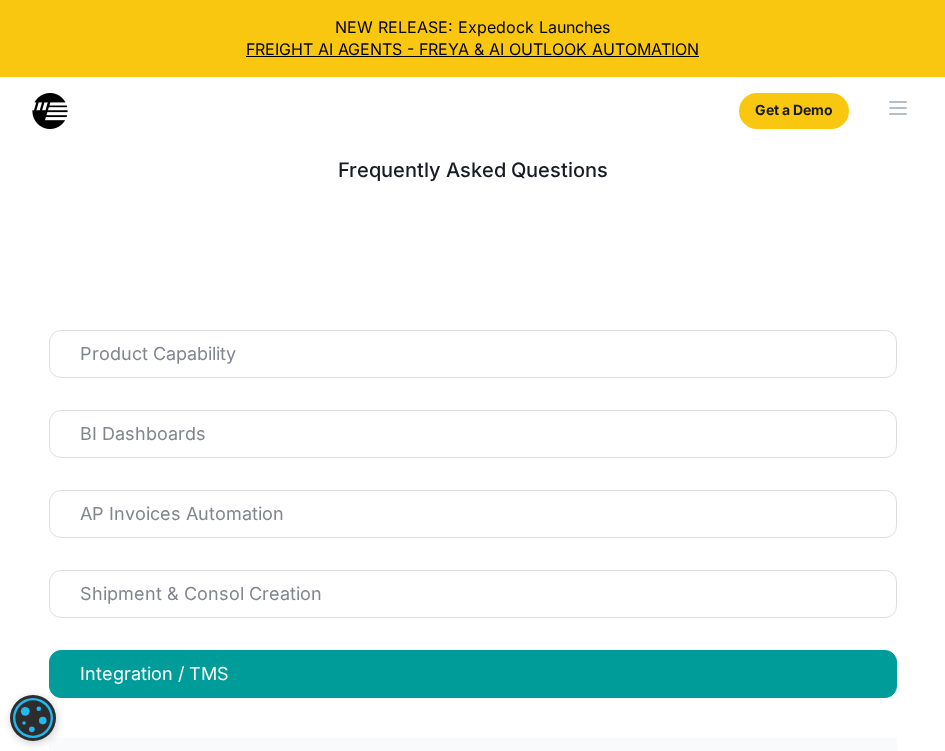 select 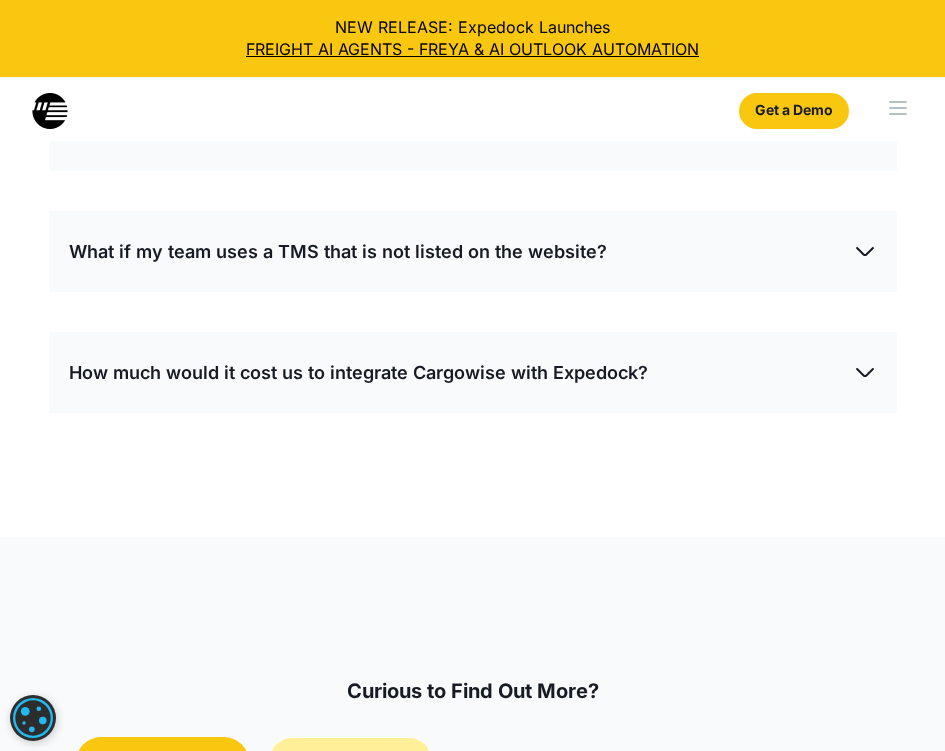 scroll, scrollTop: 400, scrollLeft: 0, axis: vertical 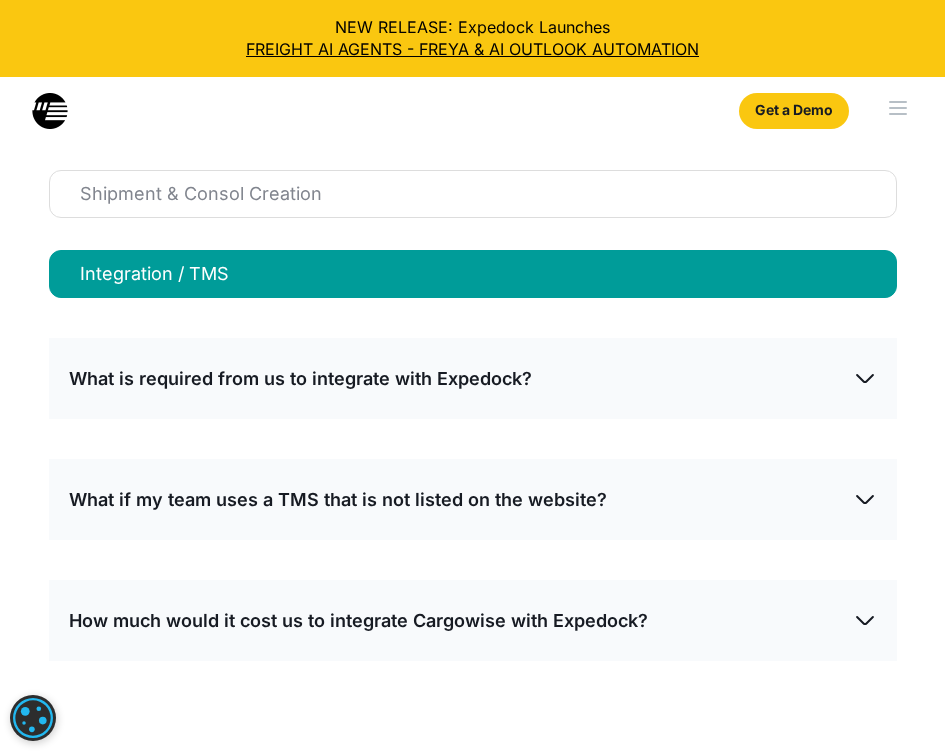 click at bounding box center [898, 108] 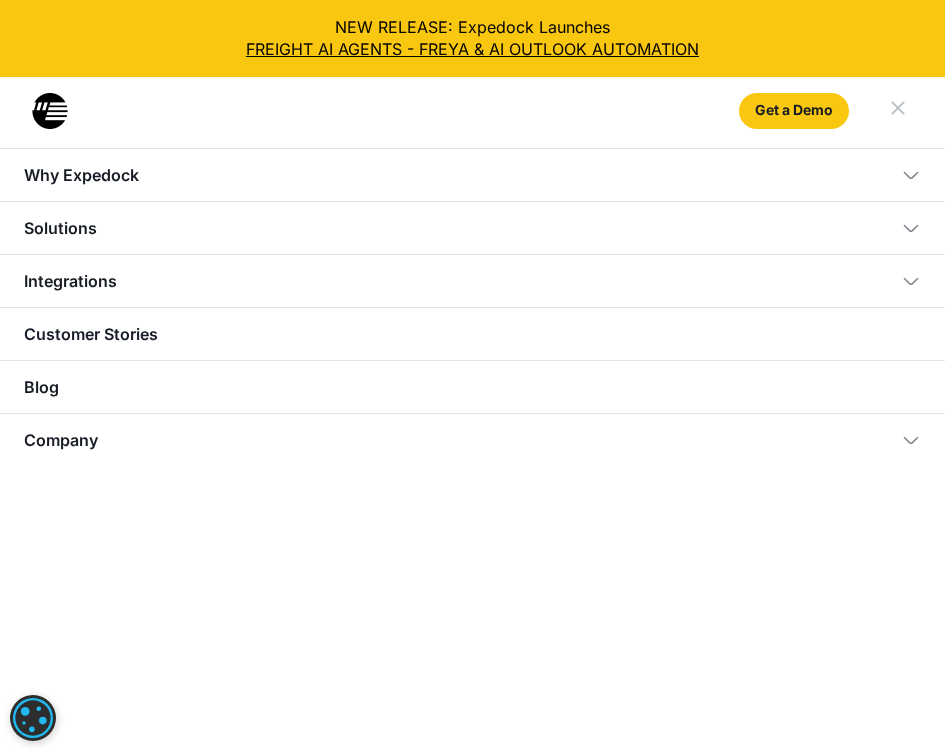 click on "Customer Stories" at bounding box center (472, 333) 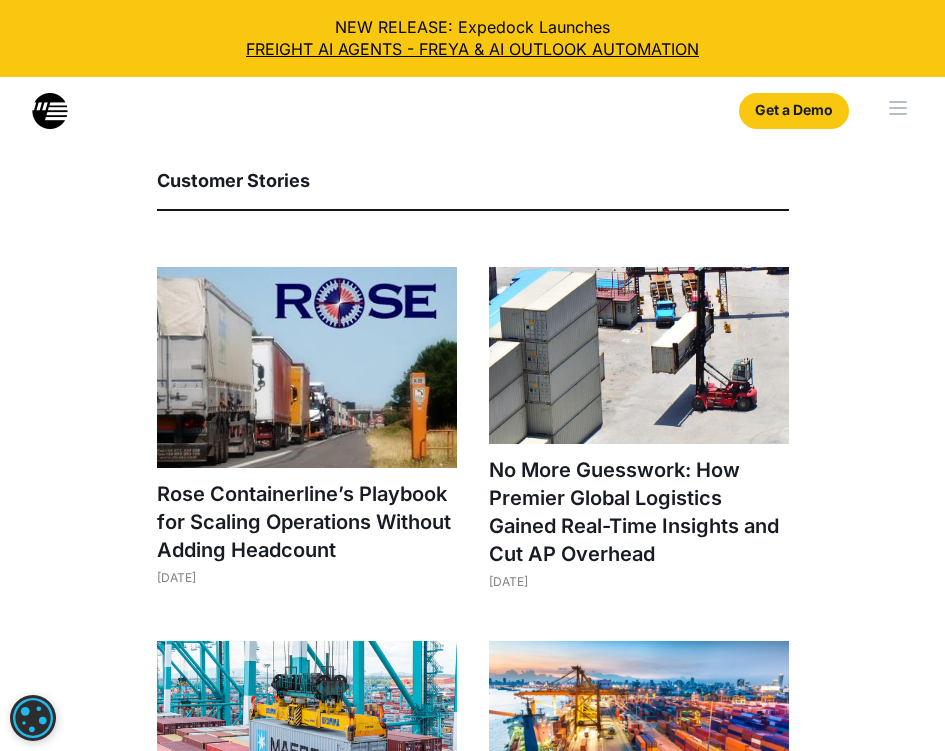 select 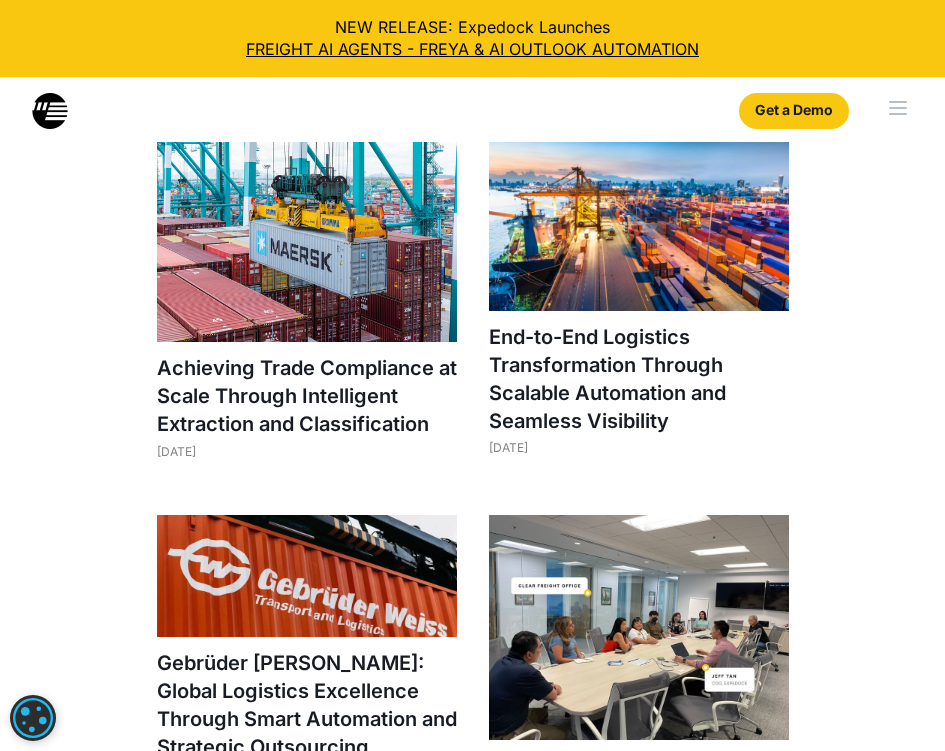 scroll, scrollTop: 500, scrollLeft: 0, axis: vertical 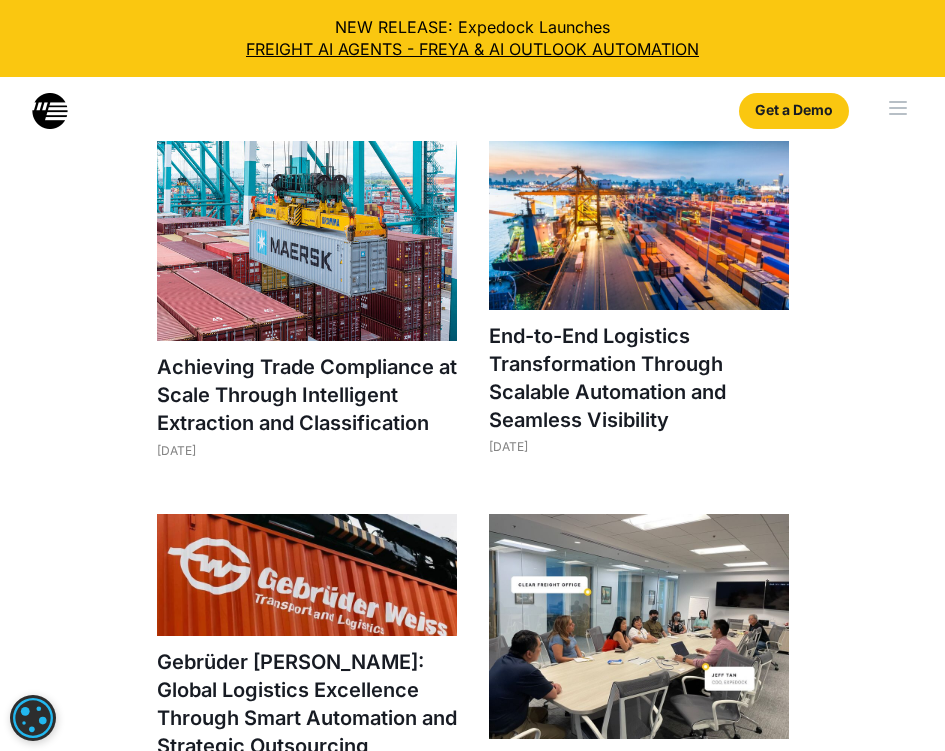 click at bounding box center (898, 114) 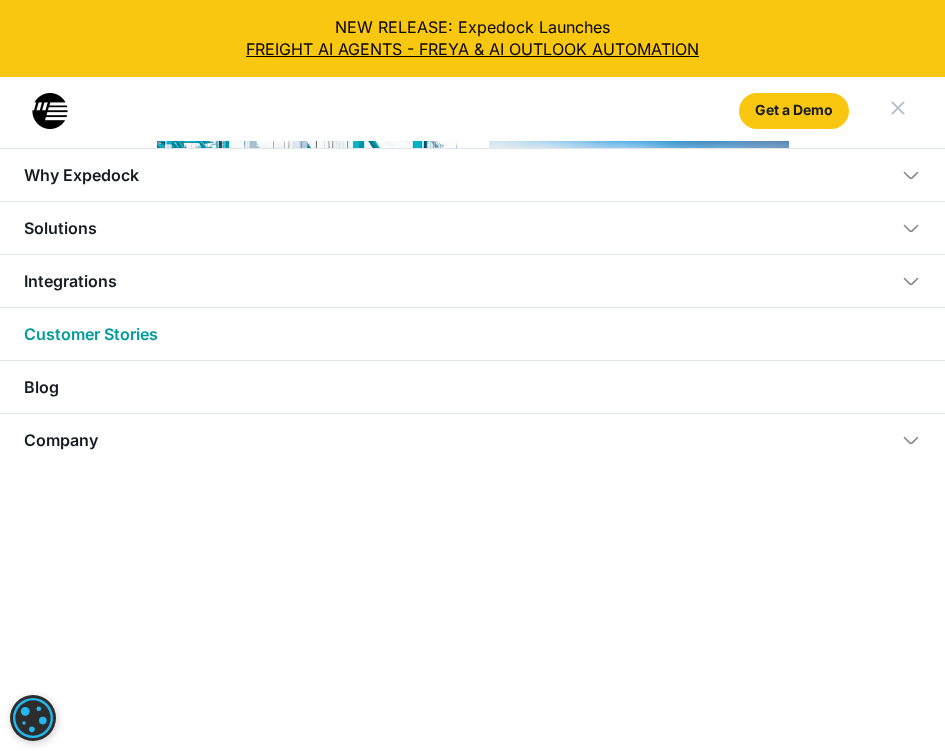 click on "Company" at bounding box center [472, 439] 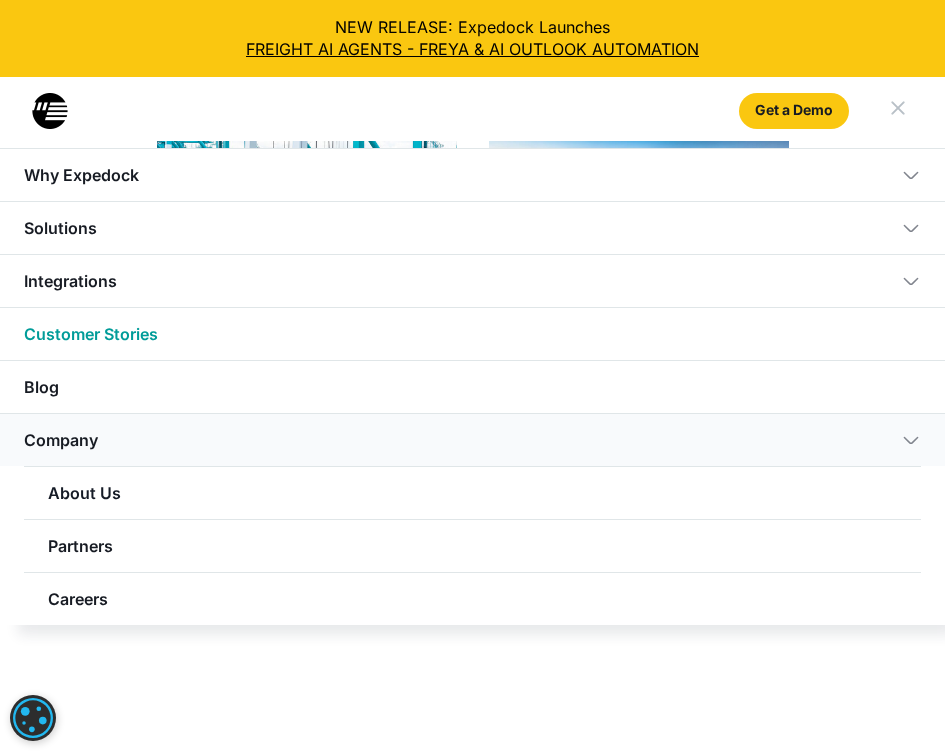 click on "About Us" at bounding box center (472, 492) 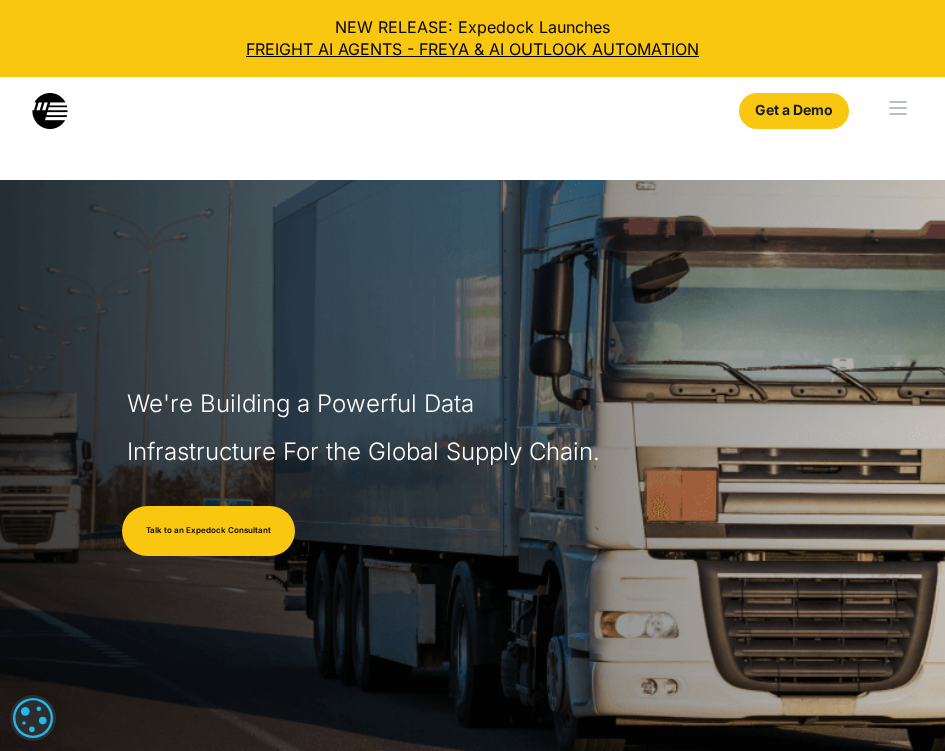 select 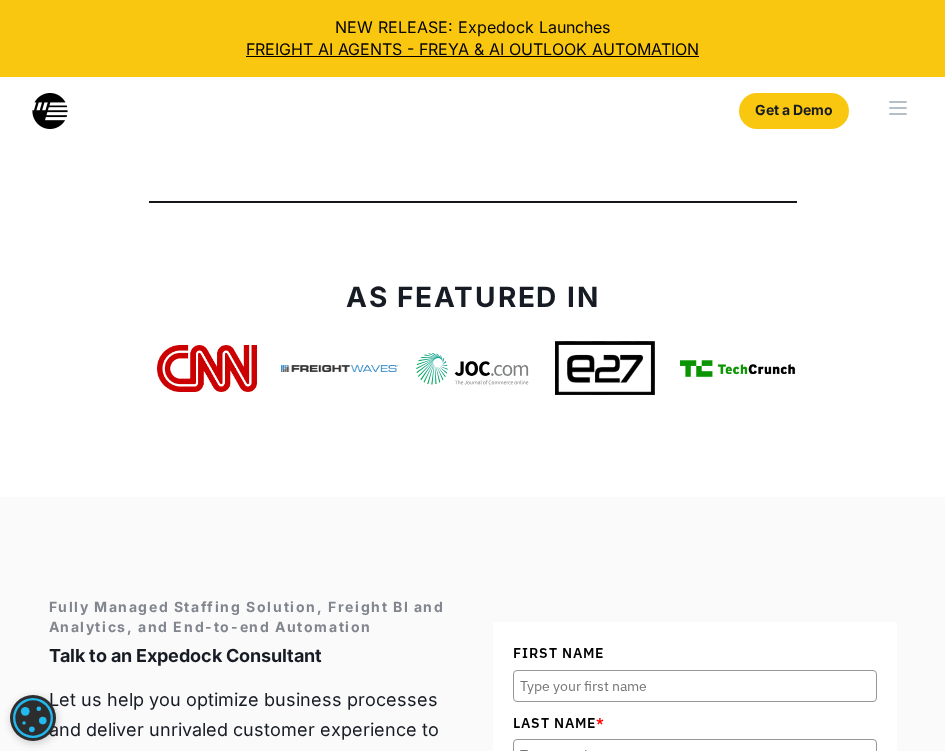 scroll, scrollTop: 7300, scrollLeft: 0, axis: vertical 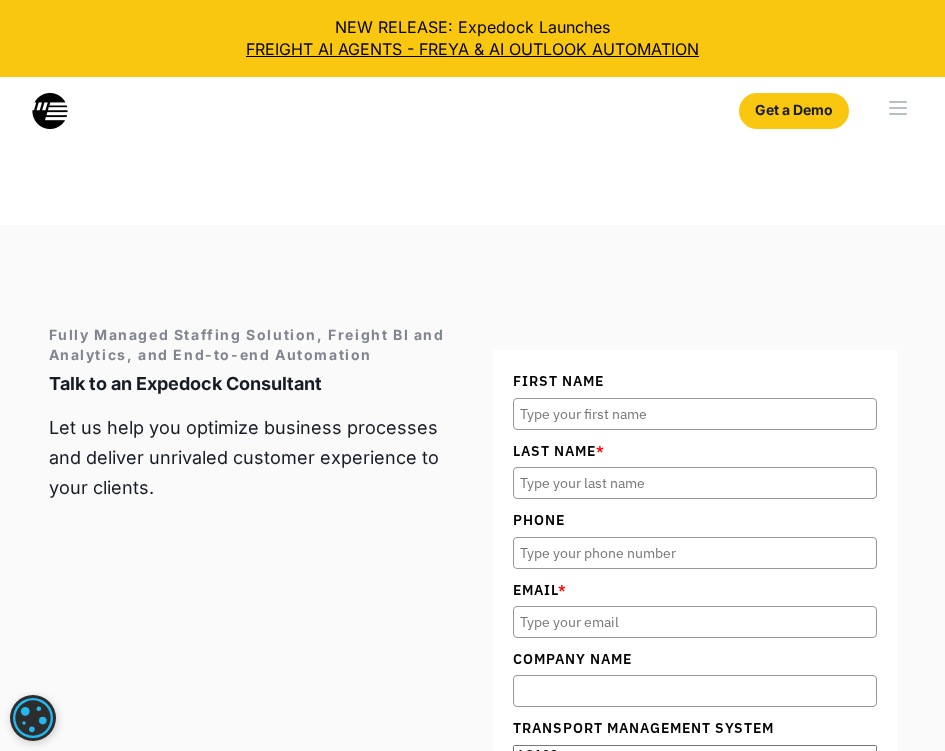 click at bounding box center (901, 109) 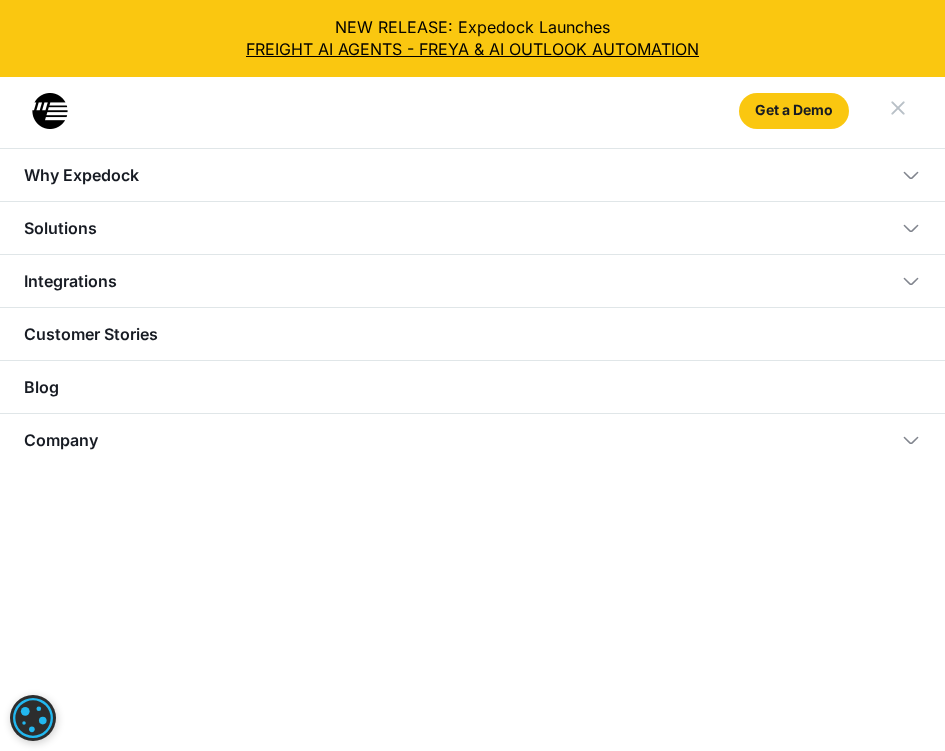click on "Company" at bounding box center [472, 439] 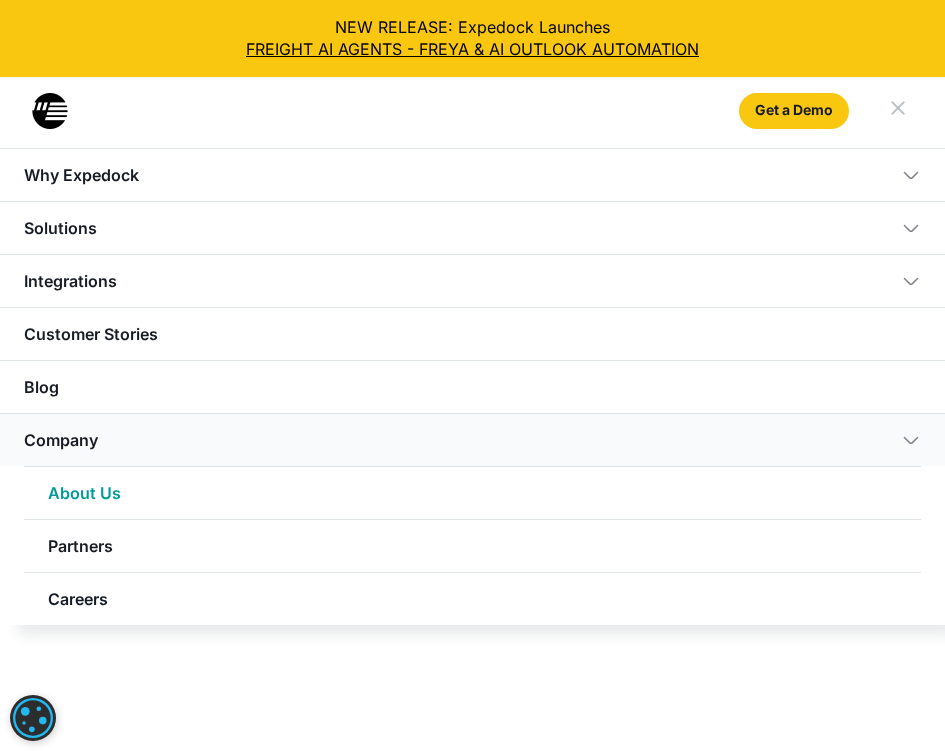 click on "Careers" at bounding box center [472, 598] 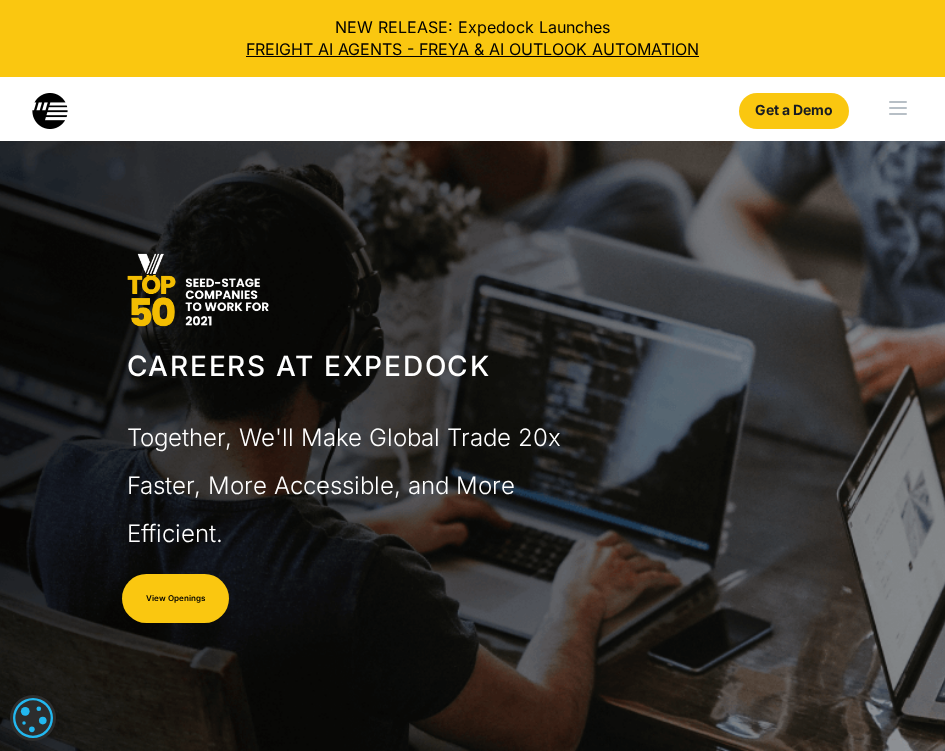 scroll, scrollTop: 0, scrollLeft: 0, axis: both 